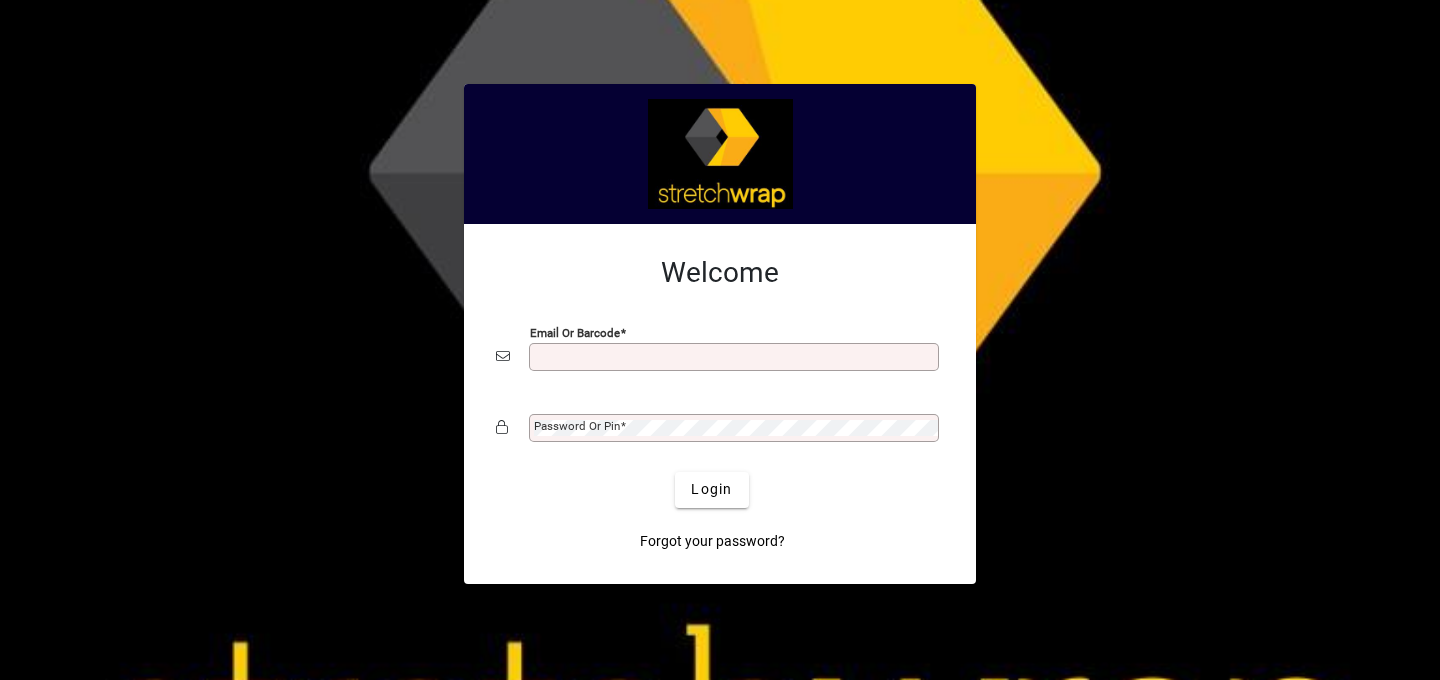 scroll, scrollTop: 0, scrollLeft: 0, axis: both 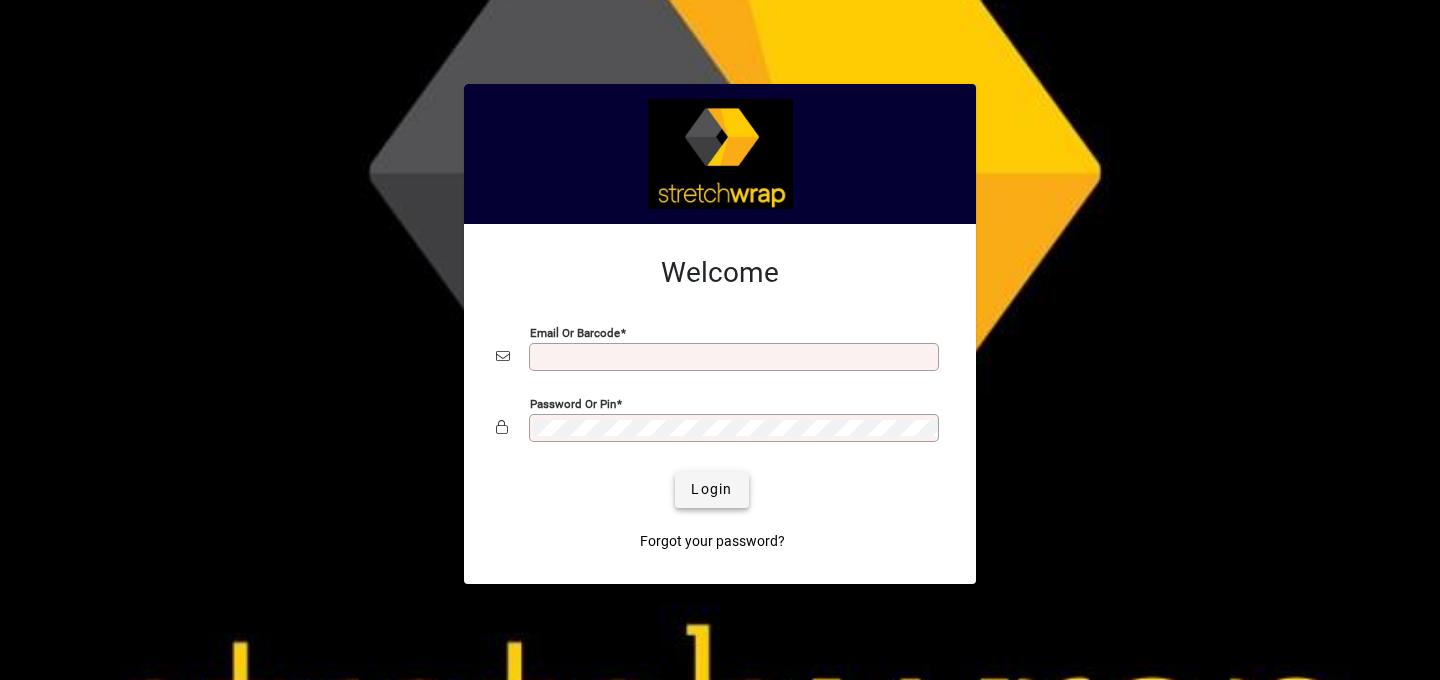 type on "**********" 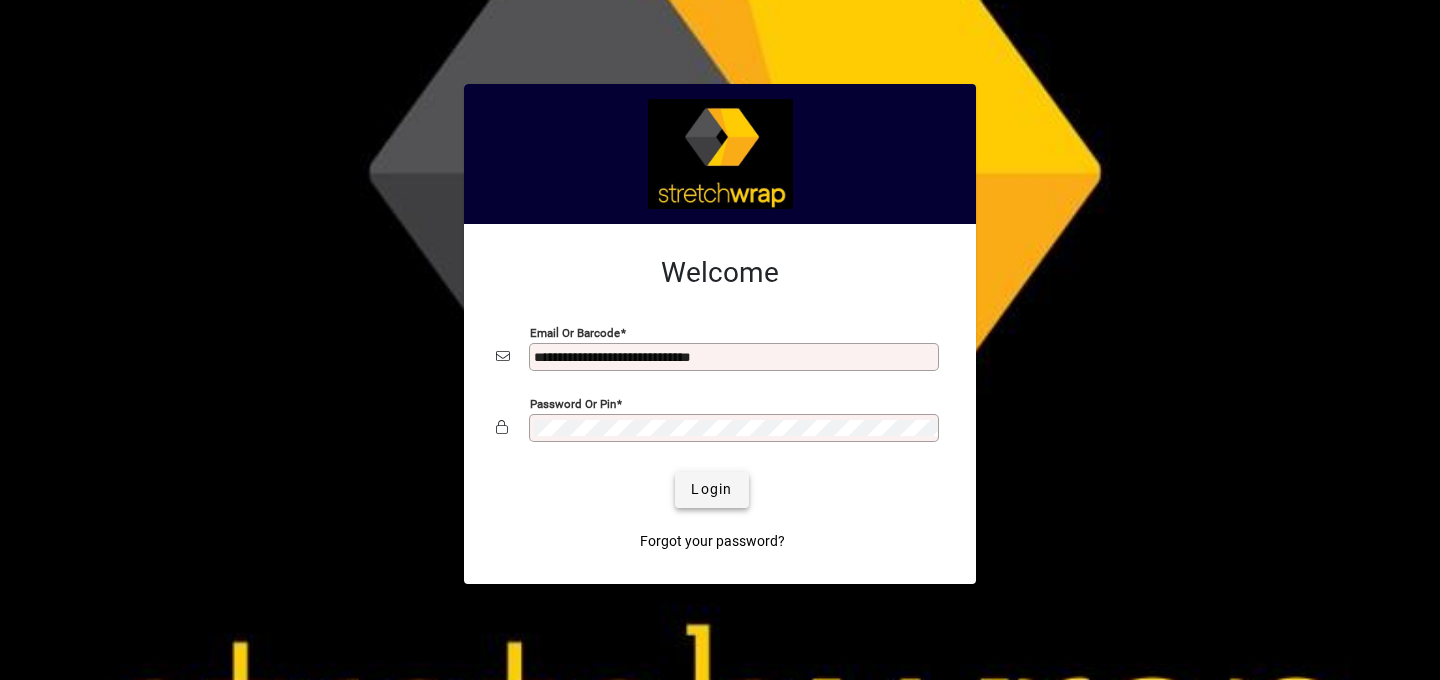 click on "Login" 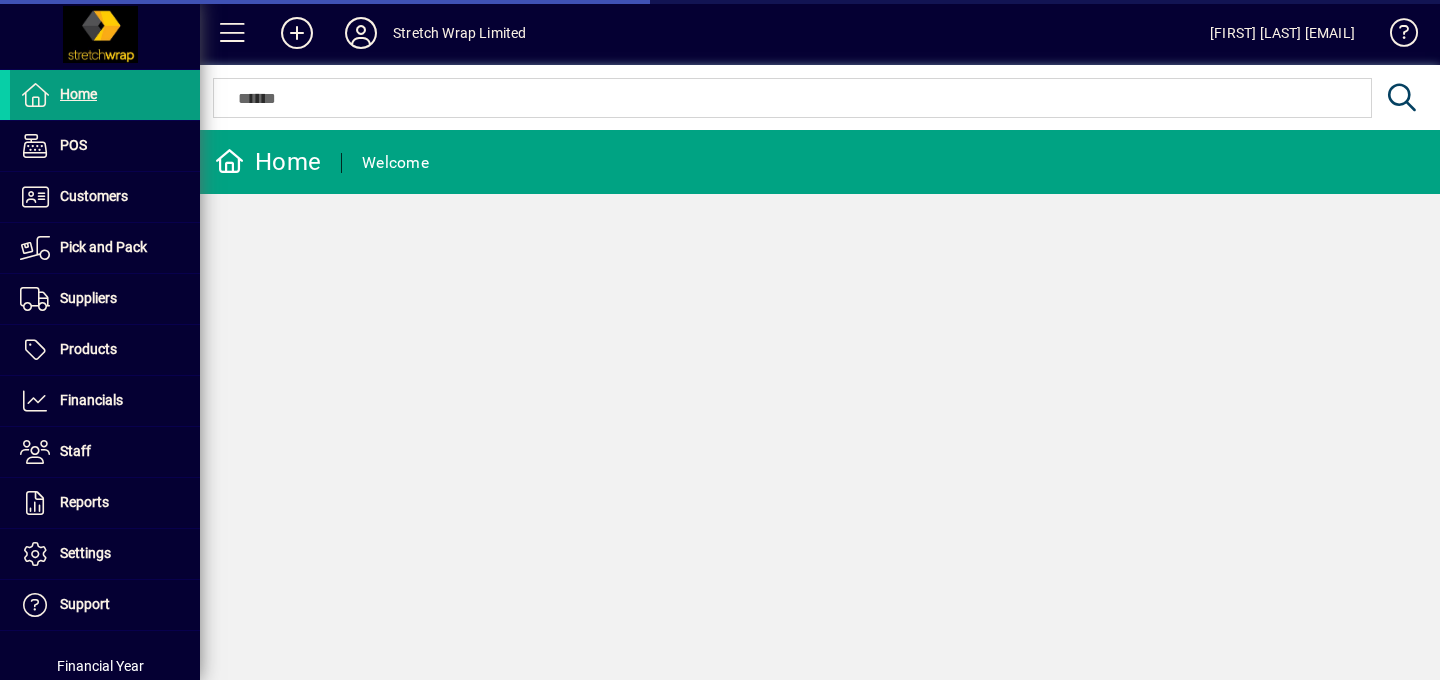 scroll, scrollTop: 0, scrollLeft: 0, axis: both 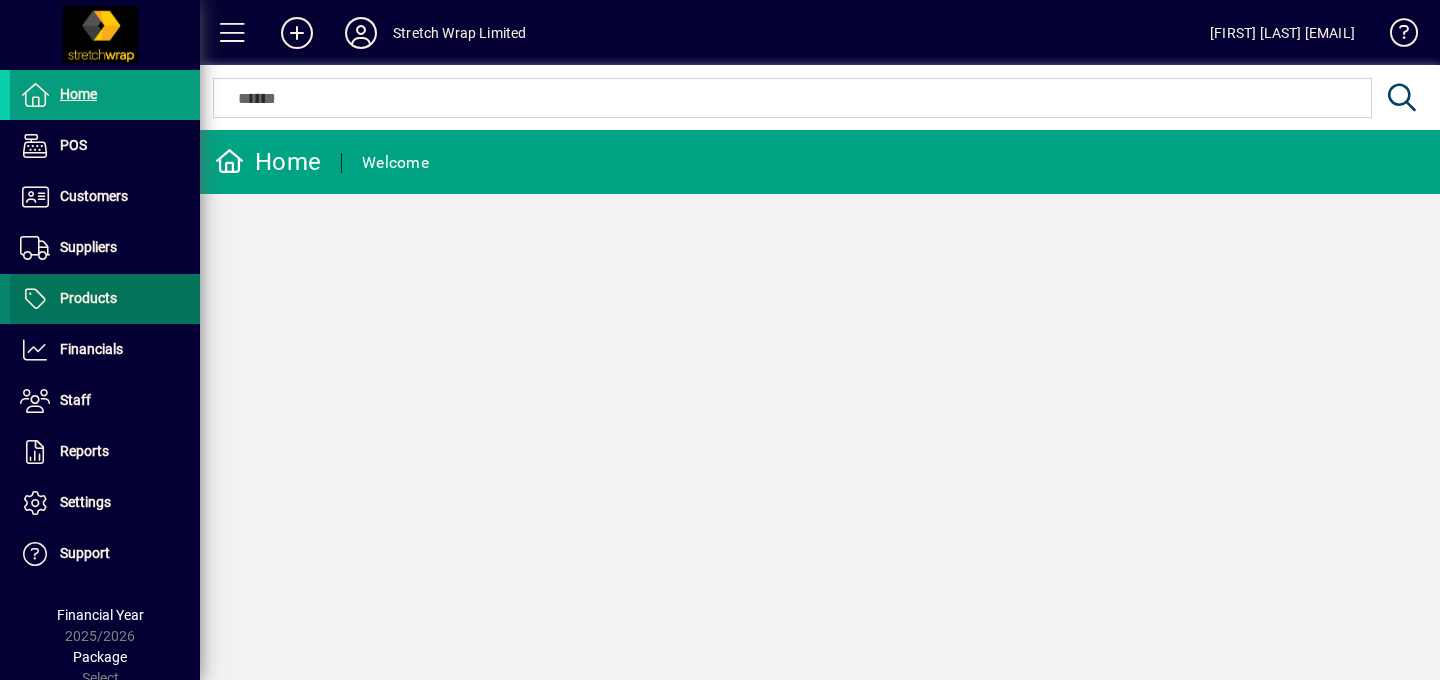 click on "Products" at bounding box center (88, 298) 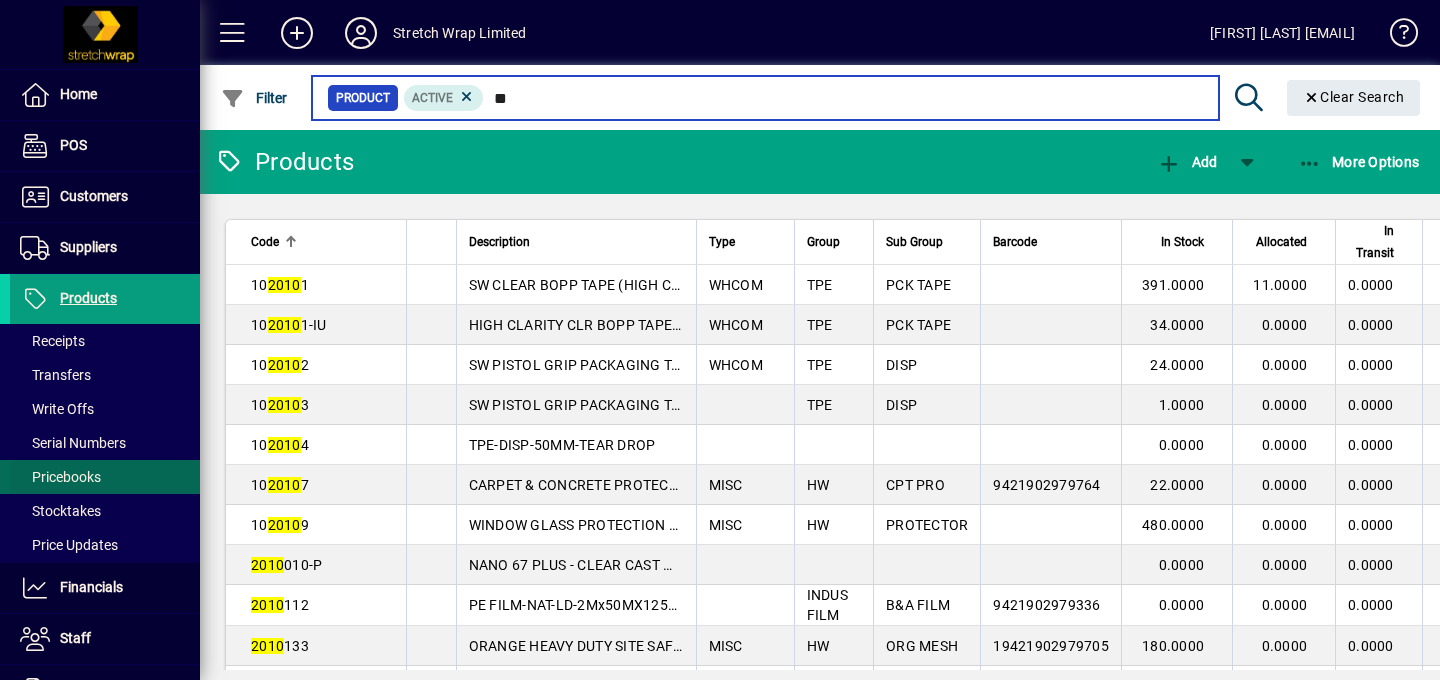 type on "*" 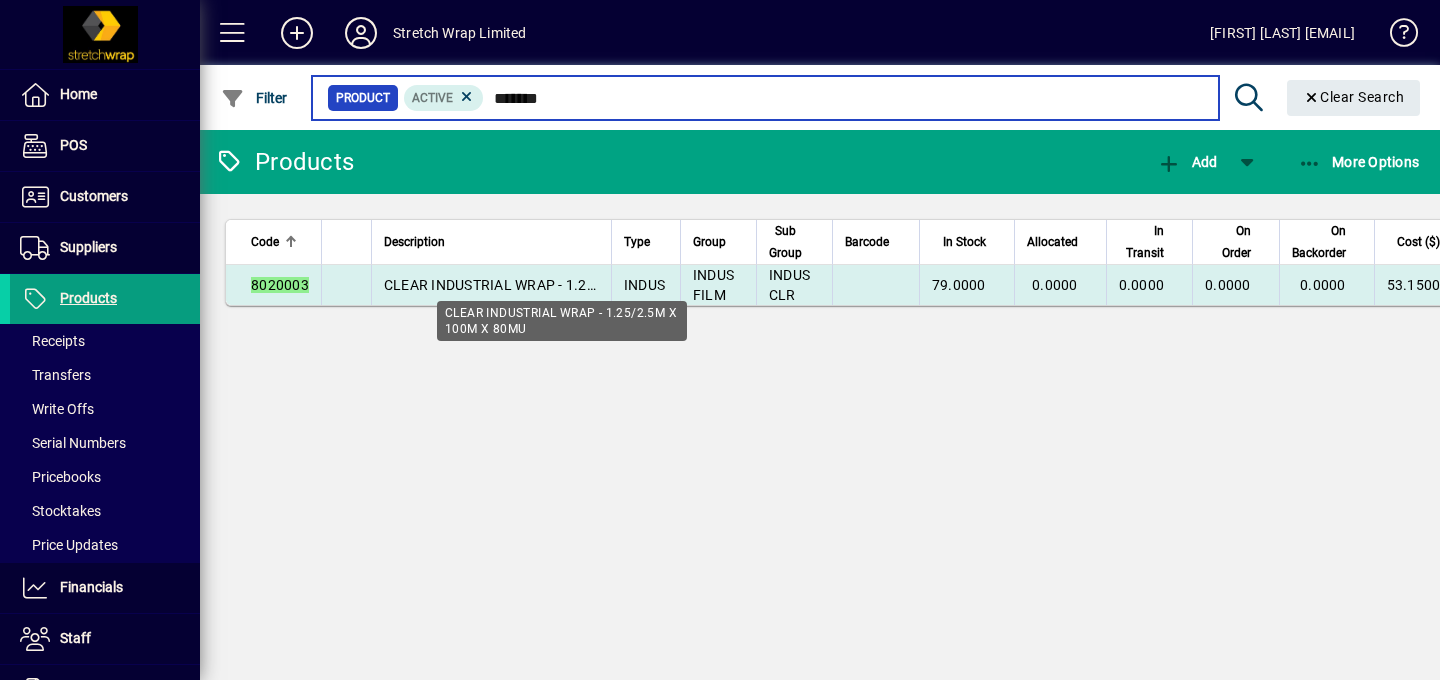 type on "*******" 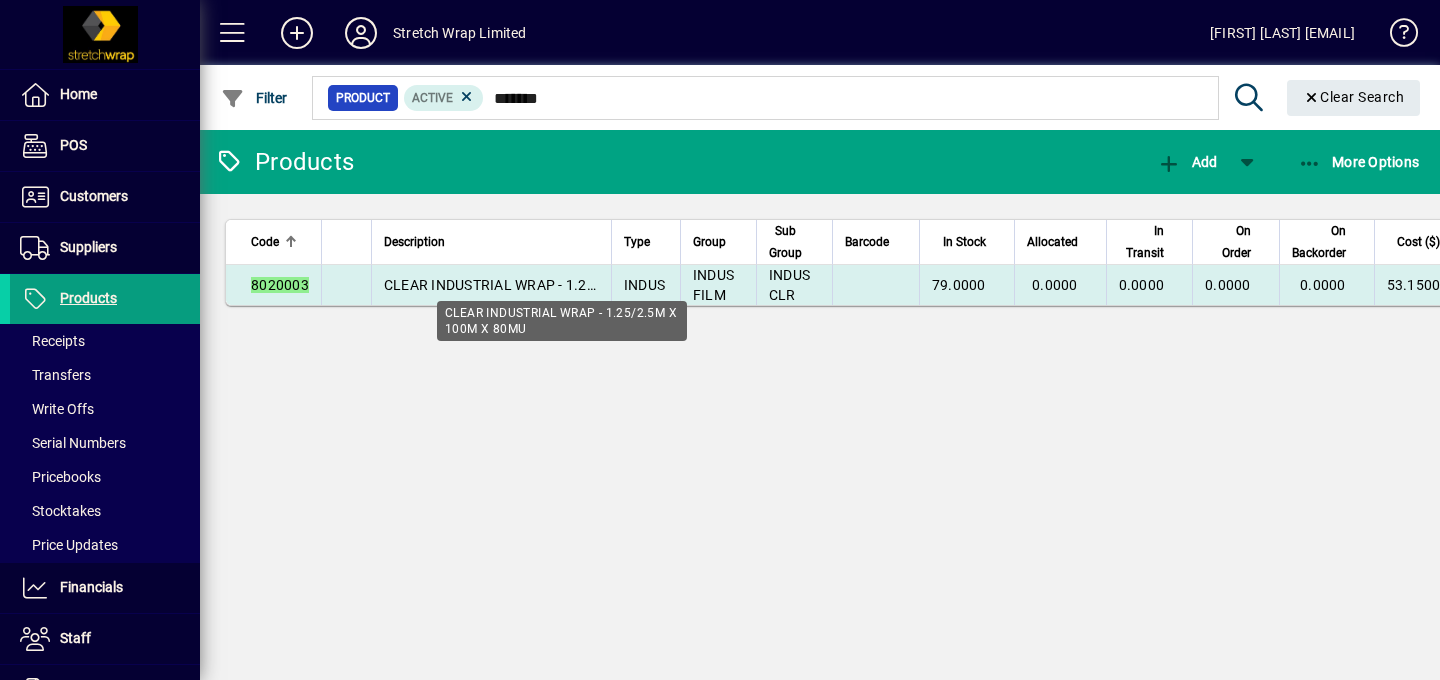 click on "CLEAR INDUSTRIAL WRAP - 1.25/2.5M X 100M X 80MU" at bounding box center (562, 285) 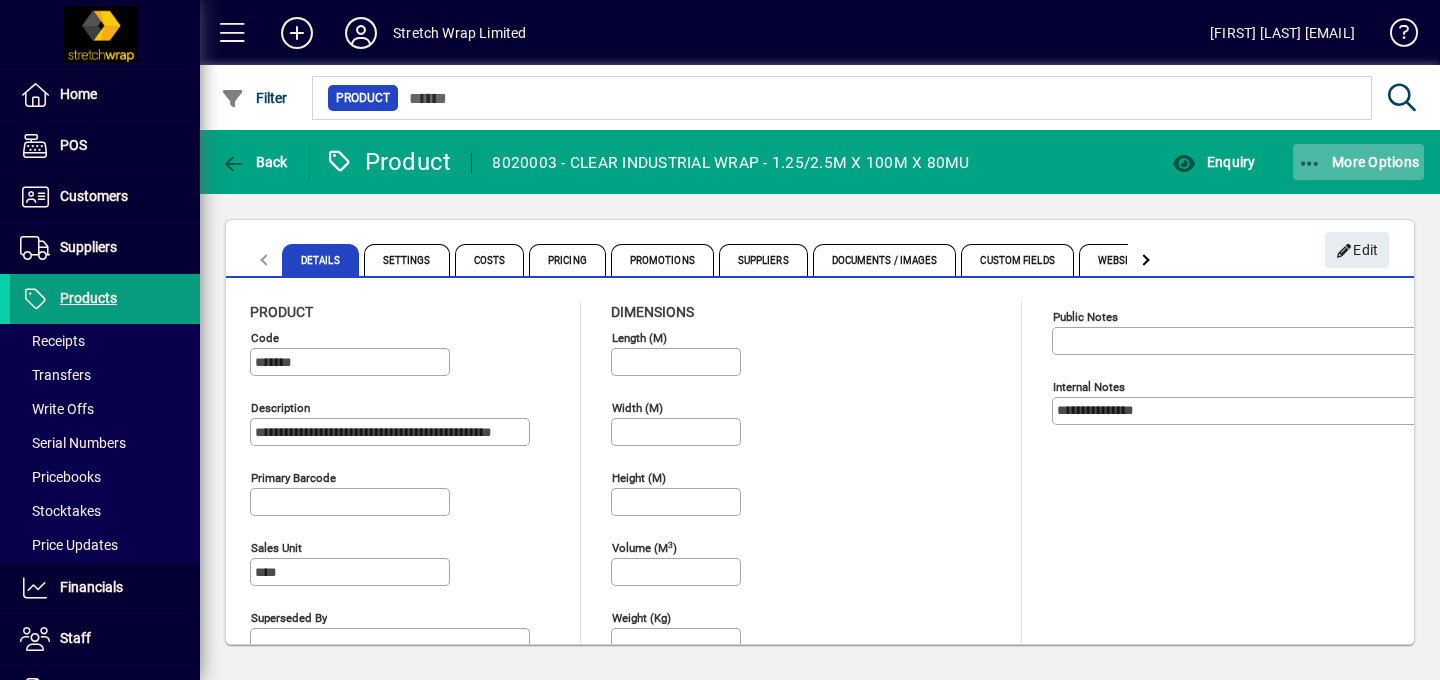 click on "More Options" 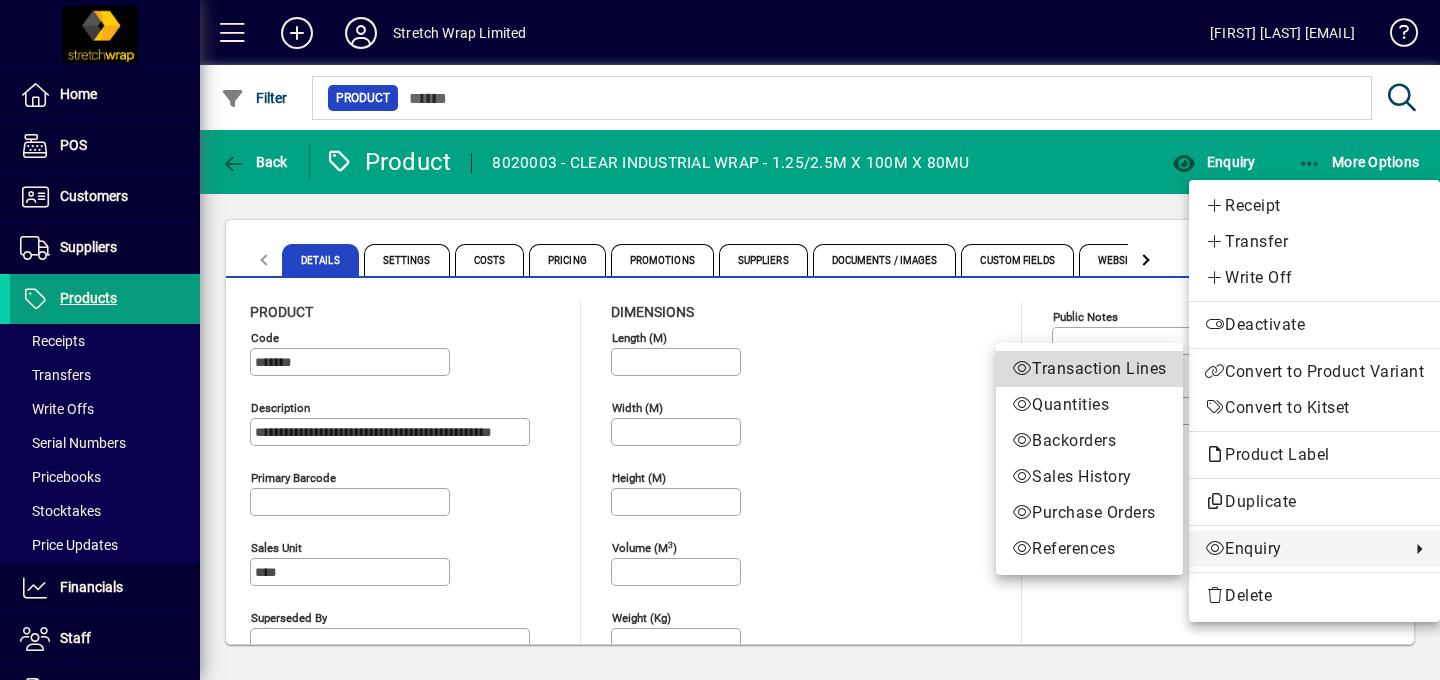click on "Transaction Lines" at bounding box center (1089, 369) 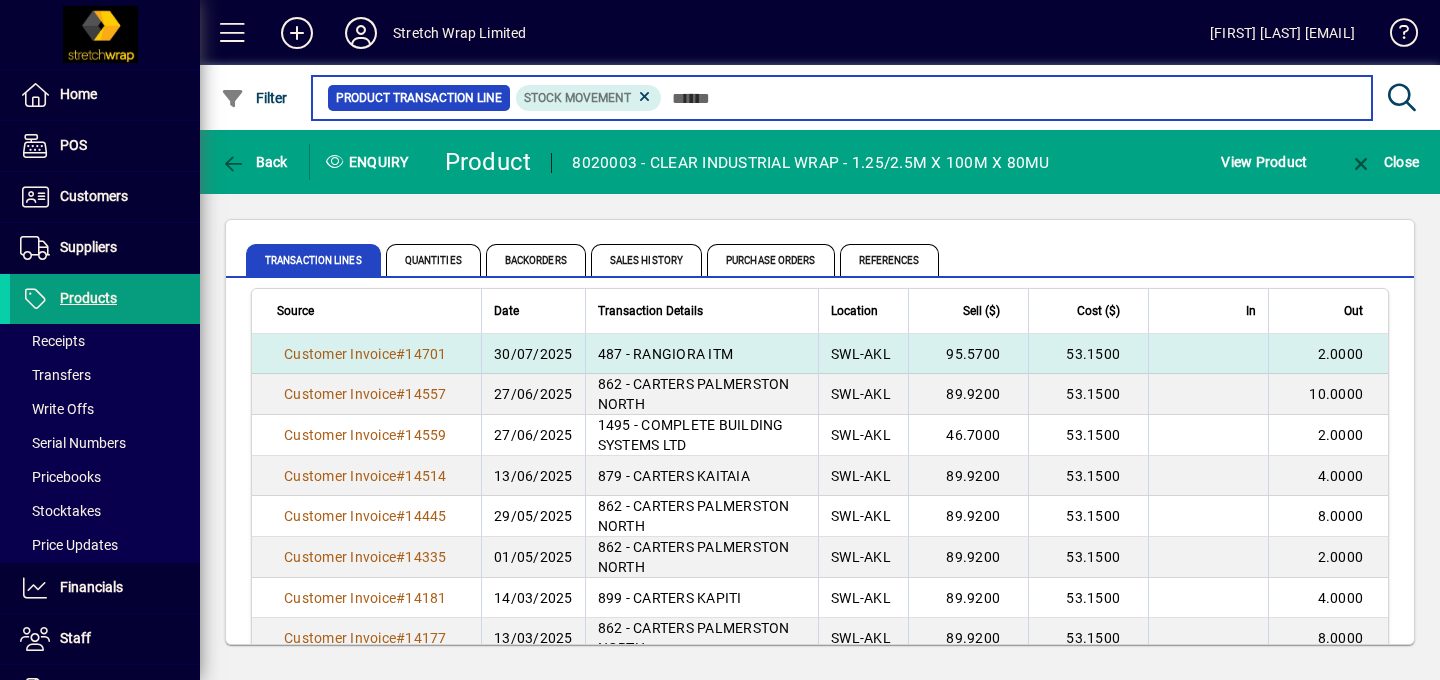 scroll, scrollTop: 0, scrollLeft: 0, axis: both 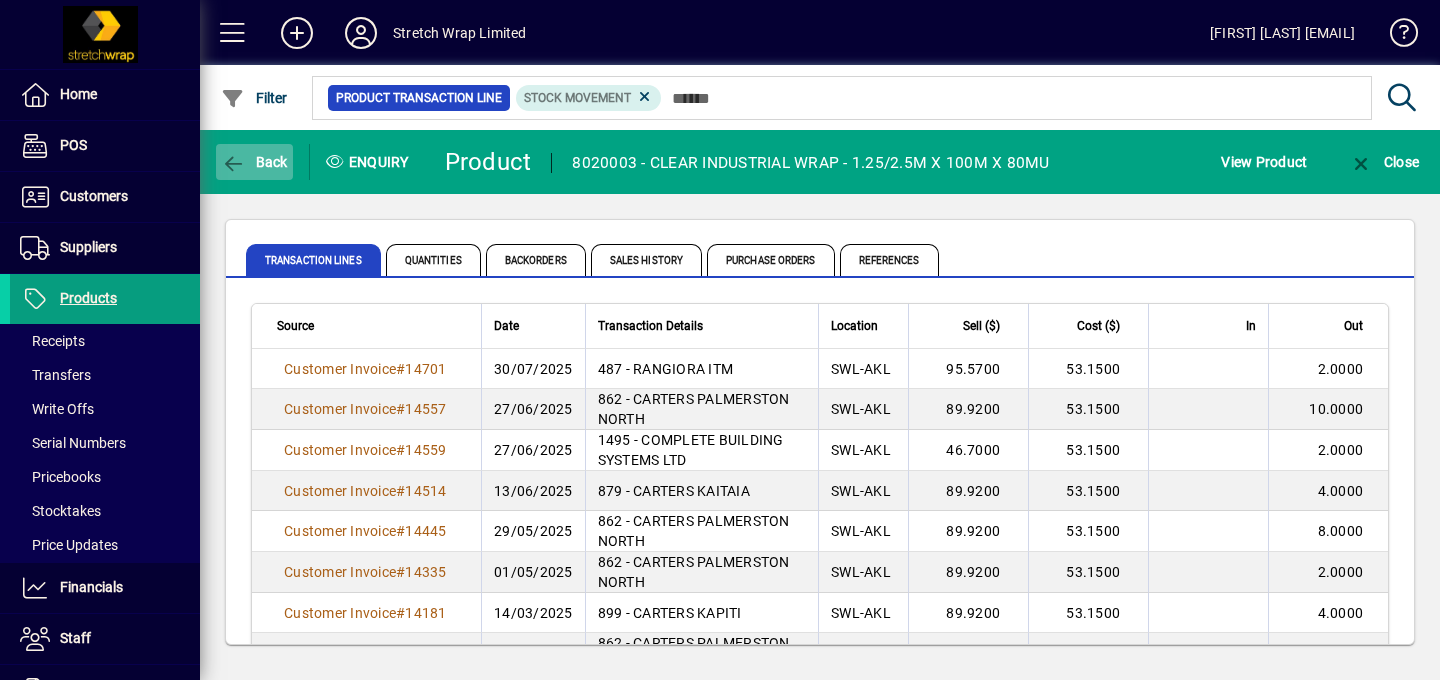 click on "Back" 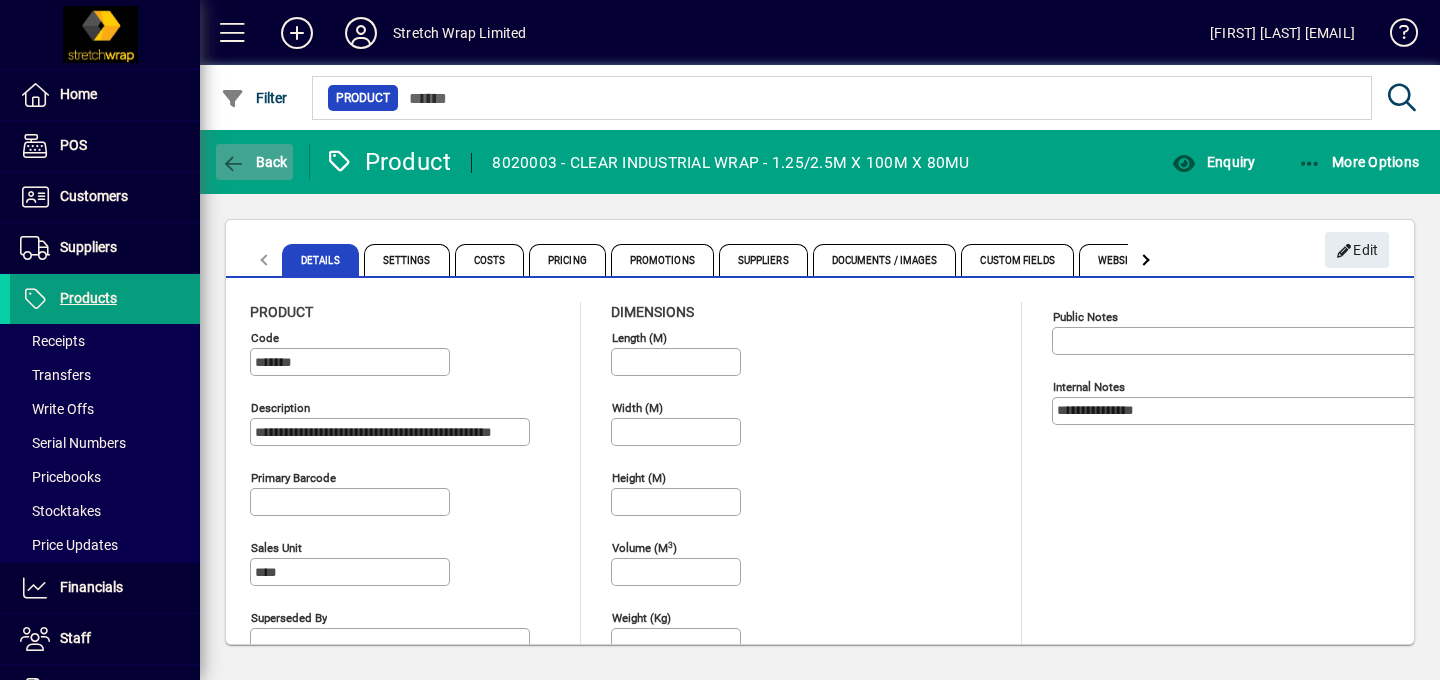 click 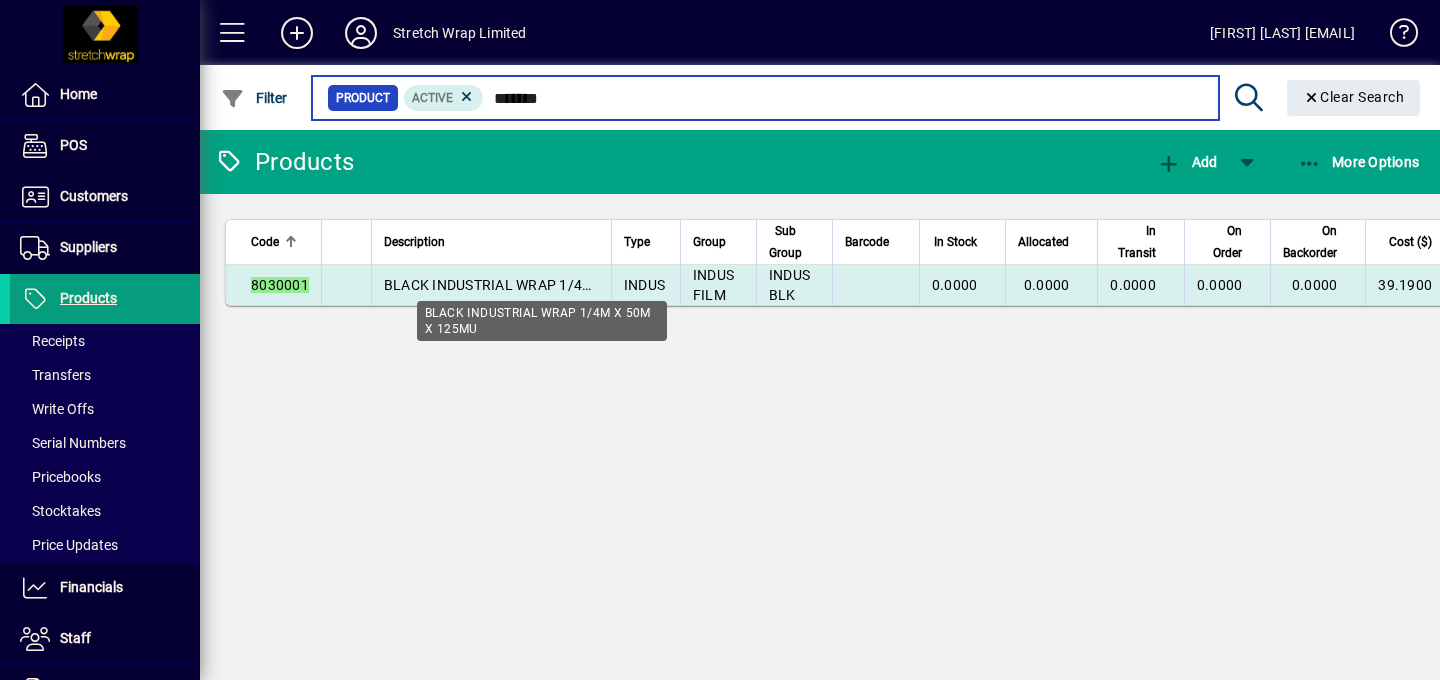 type on "*******" 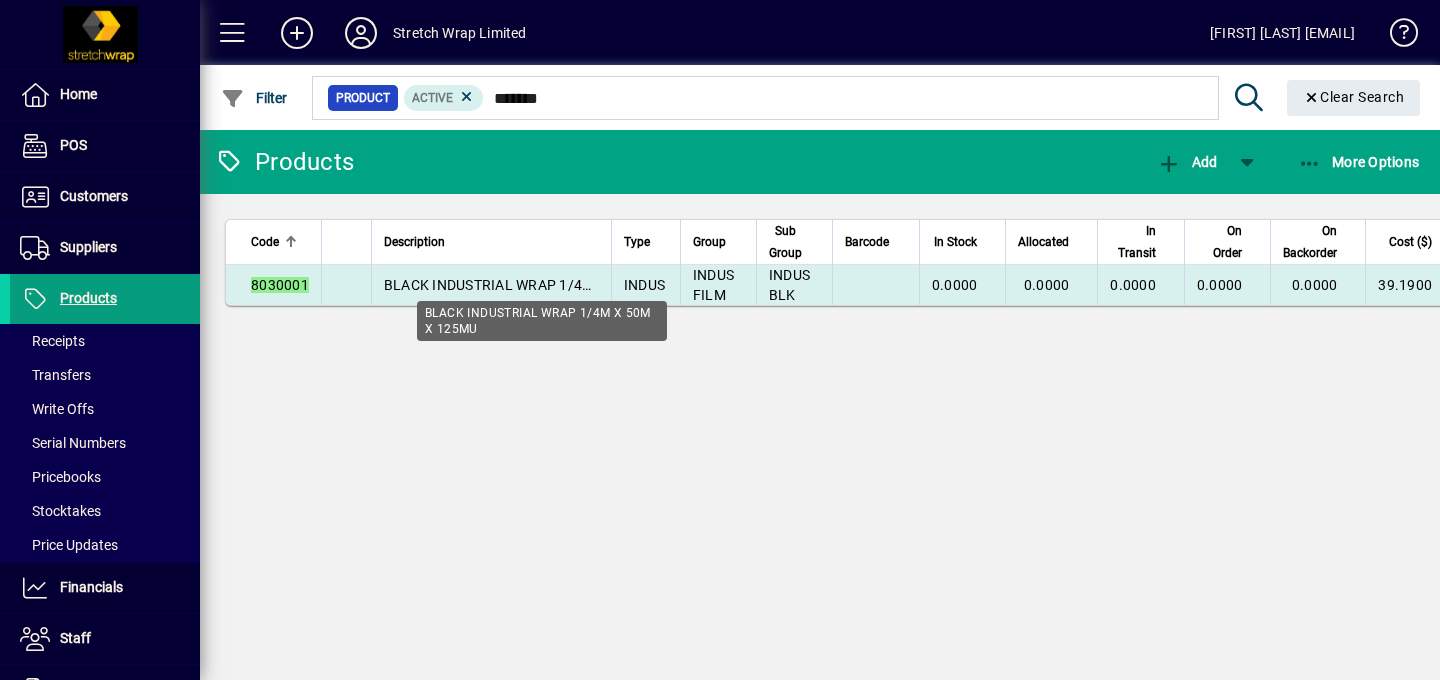 click on "BLACK INDUSTRIAL WRAP 1/4M X 50M X 125MU" at bounding box center (542, 285) 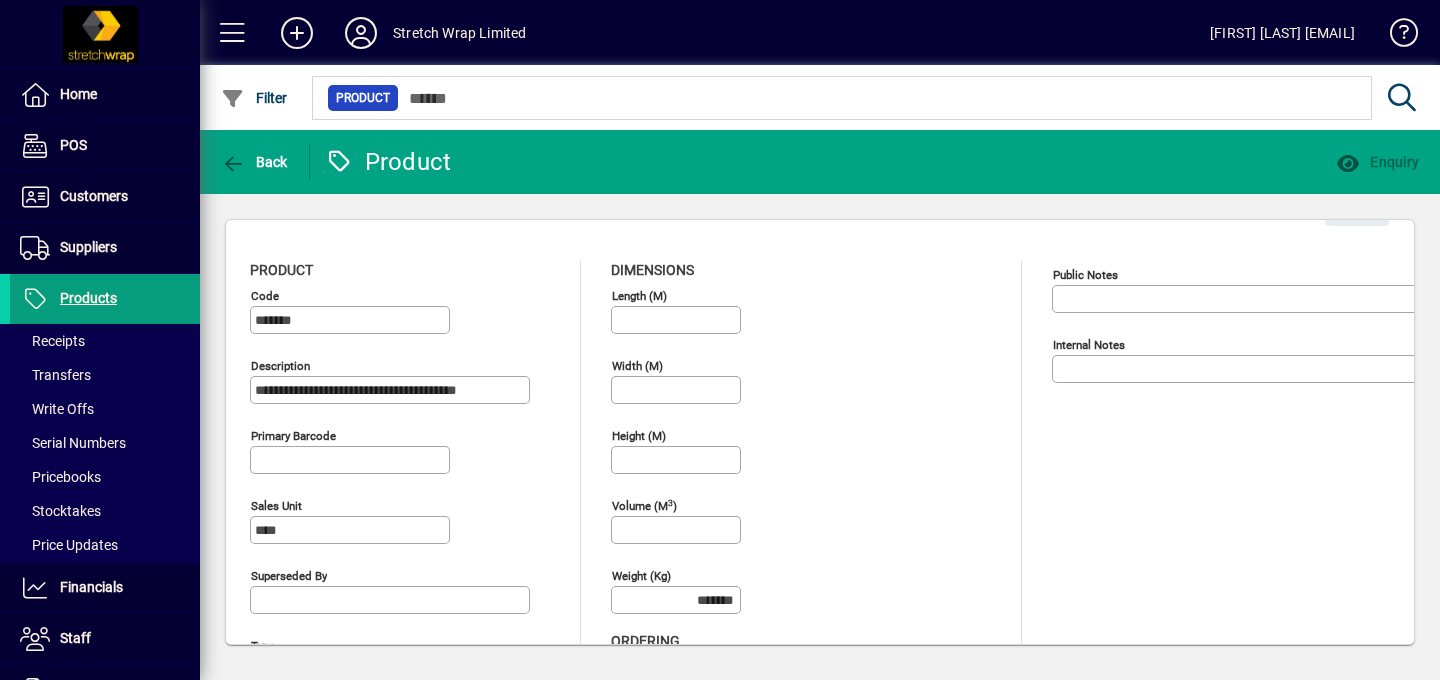 type on "**********" 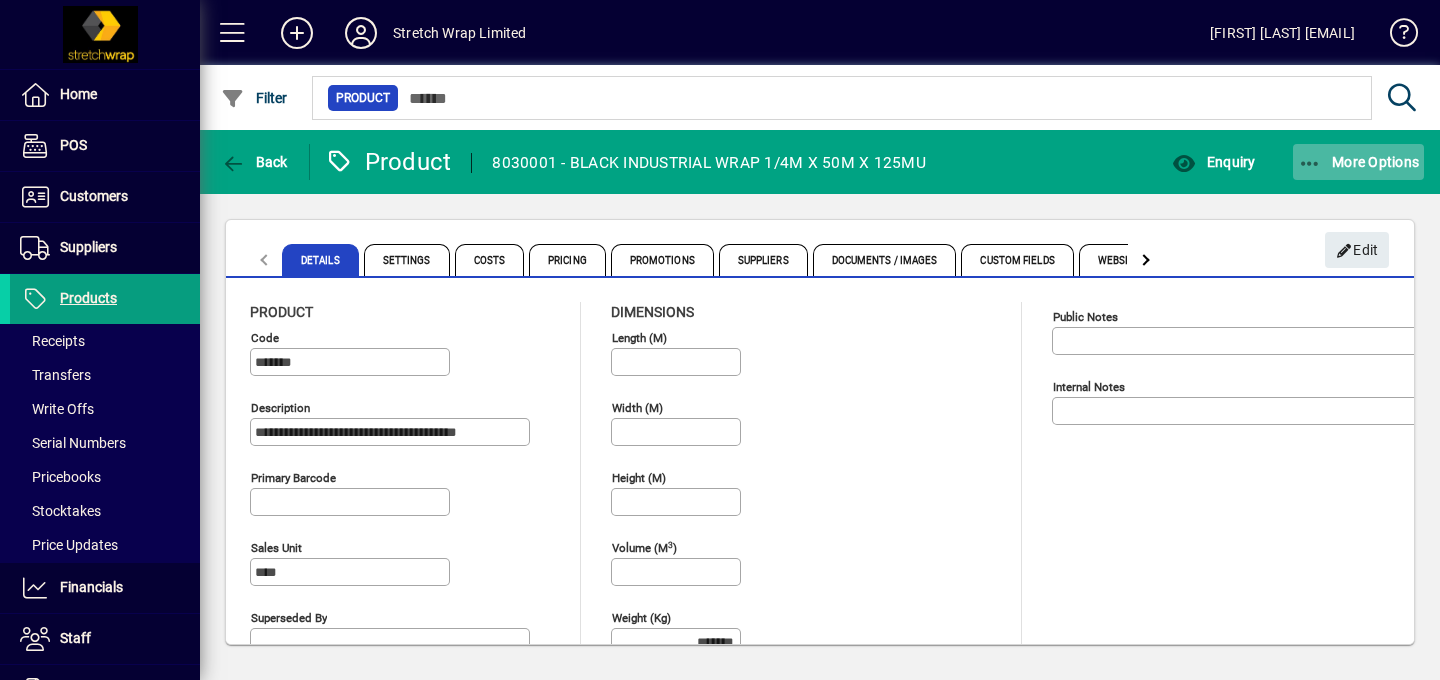 click on "More Options" 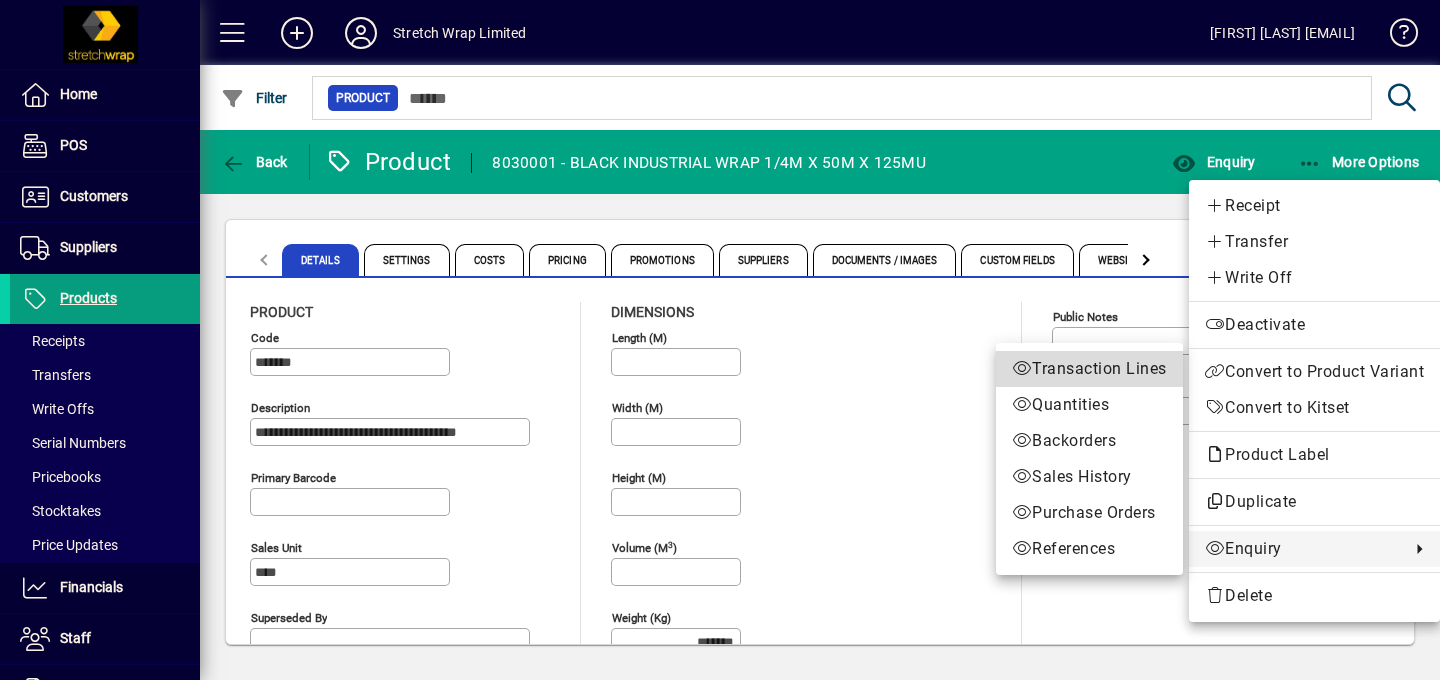 click on "Transaction Lines" at bounding box center [1089, 369] 